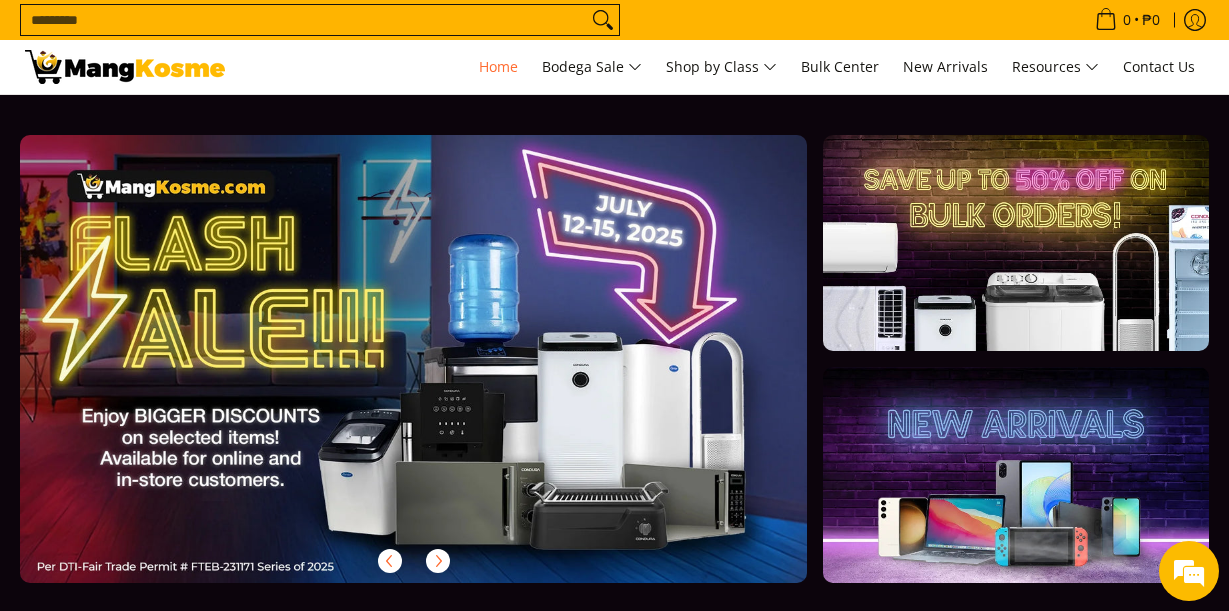 scroll, scrollTop: 0, scrollLeft: 0, axis: both 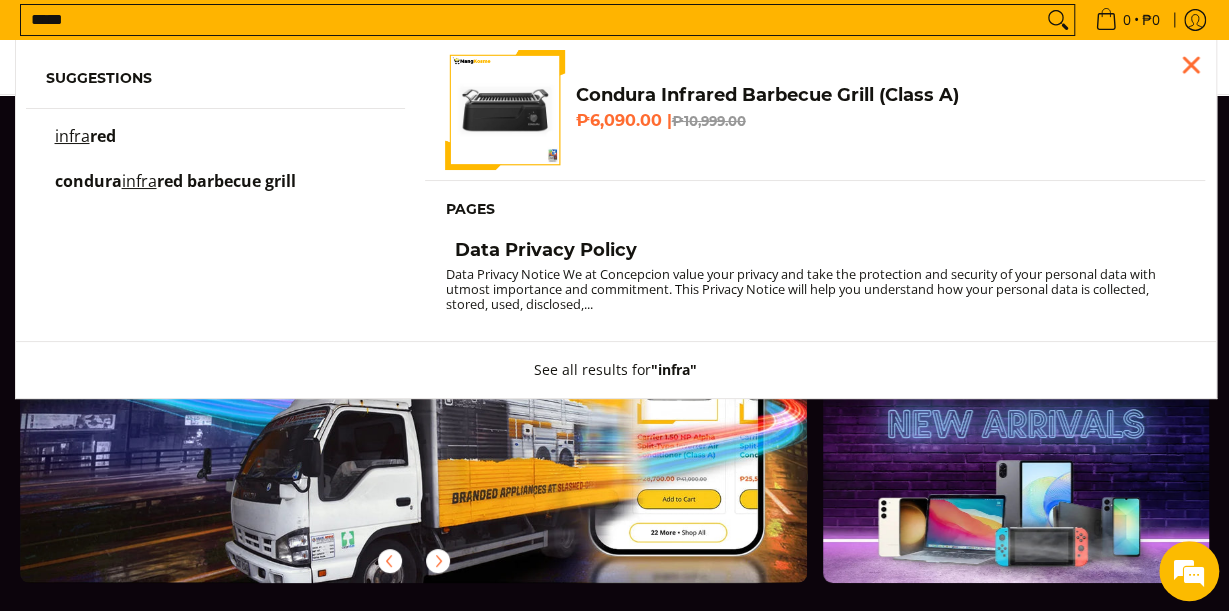 type on "*****" 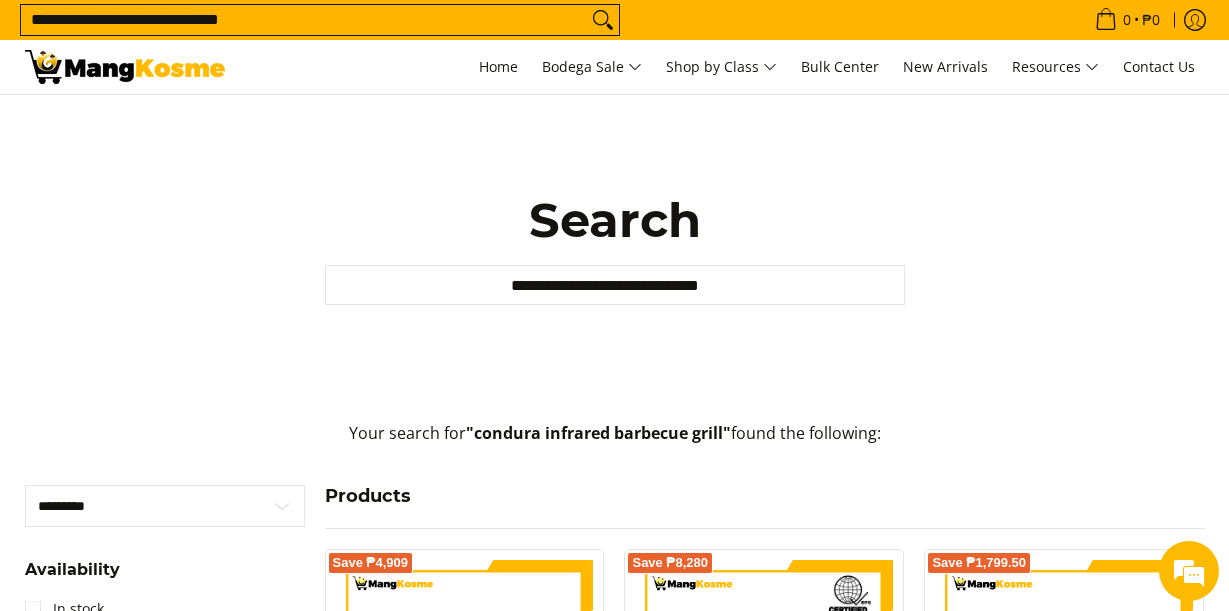 scroll, scrollTop: 0, scrollLeft: 0, axis: both 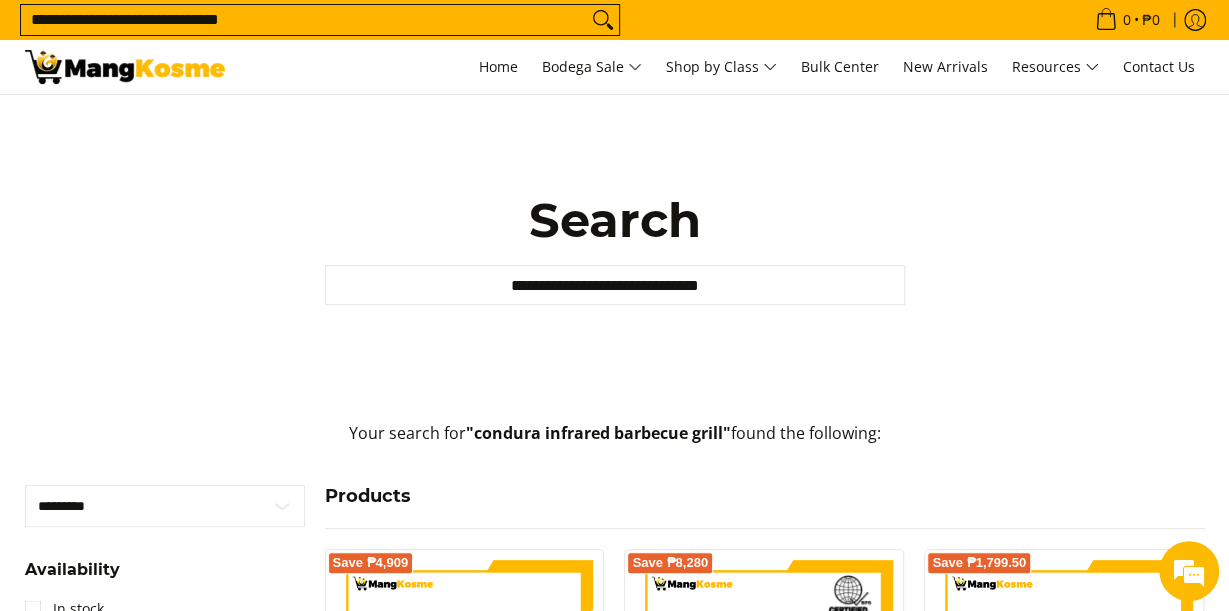 click on "**********" at bounding box center [304, 20] 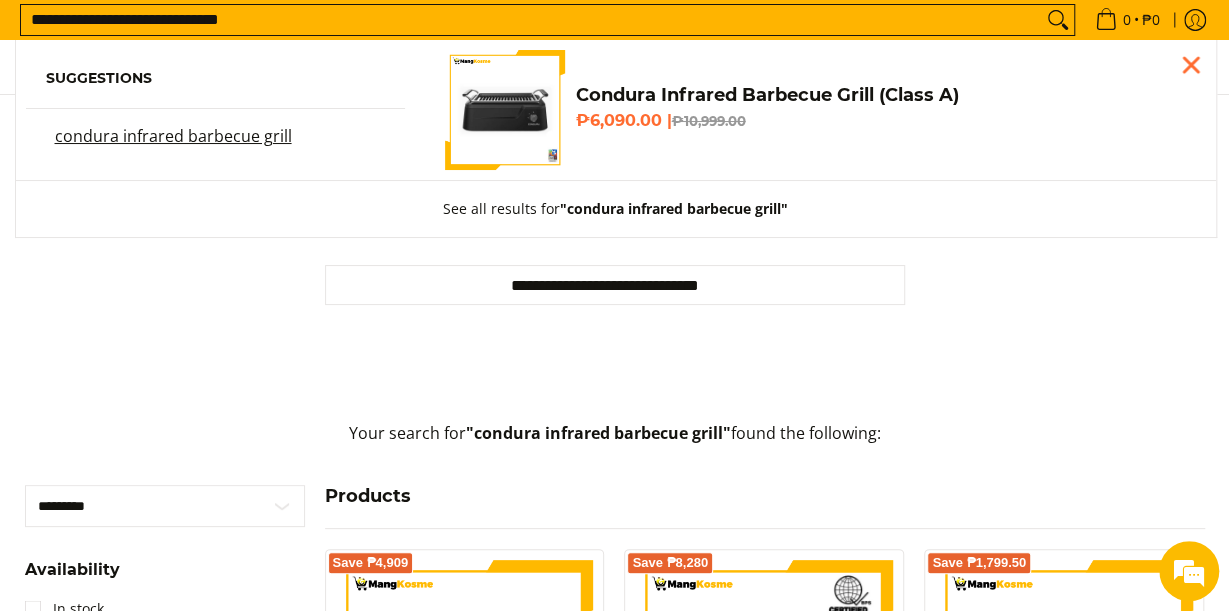 drag, startPoint x: 471, startPoint y: 5, endPoint x: -51, endPoint y: -7, distance: 522.13794 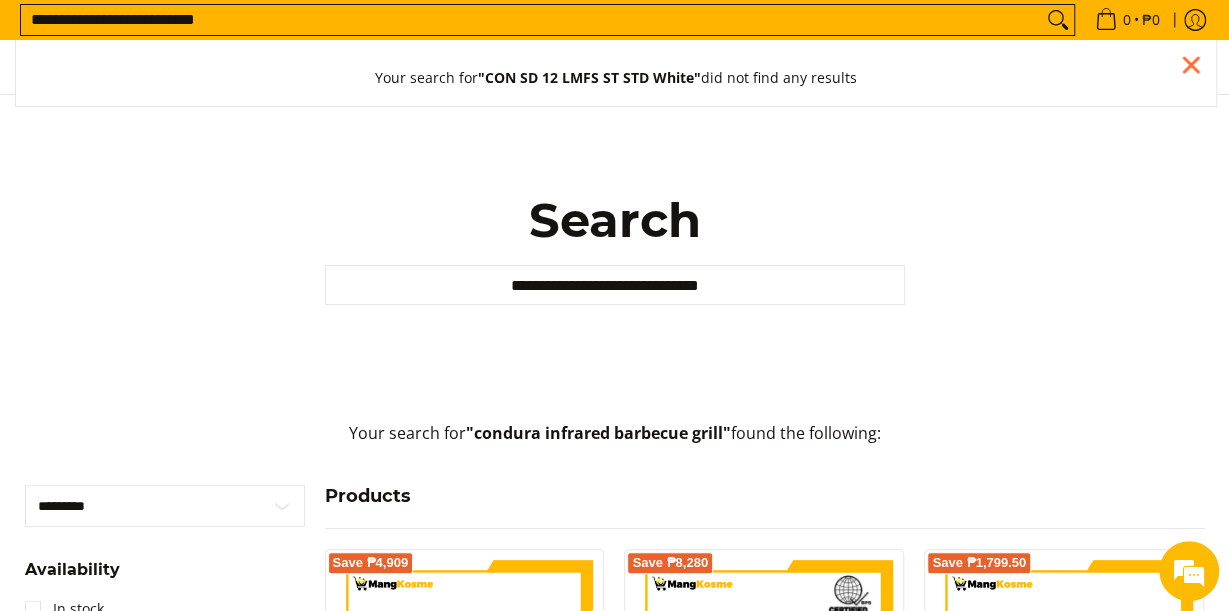 click on "**********" at bounding box center (531, 20) 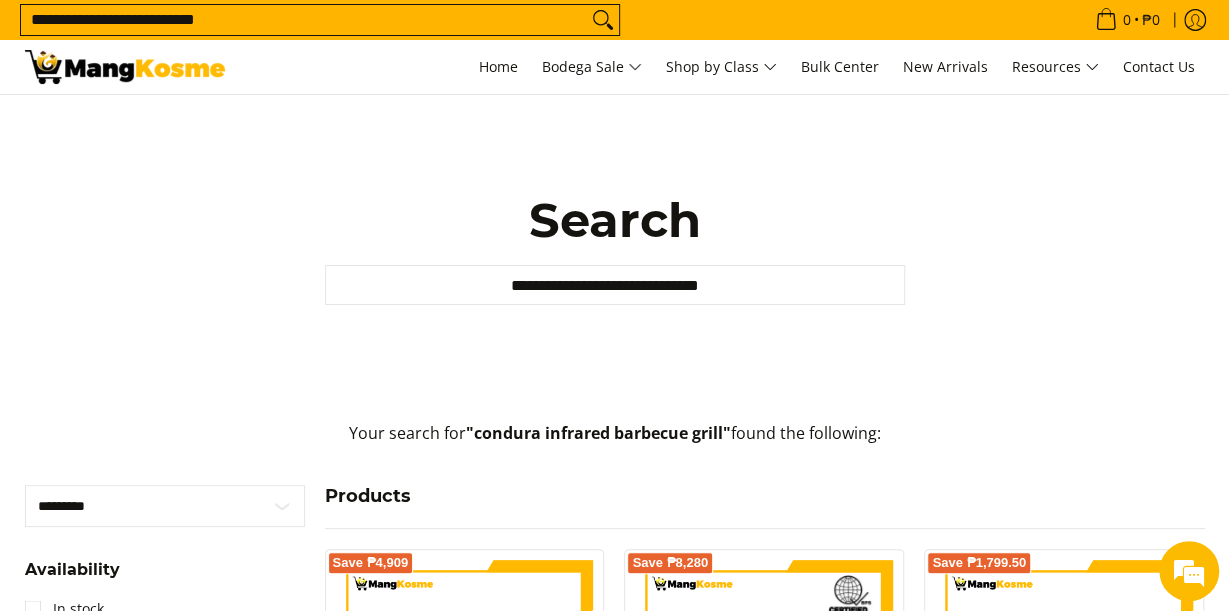 drag, startPoint x: 333, startPoint y: 38, endPoint x: 309, endPoint y: 13, distance: 34.655445 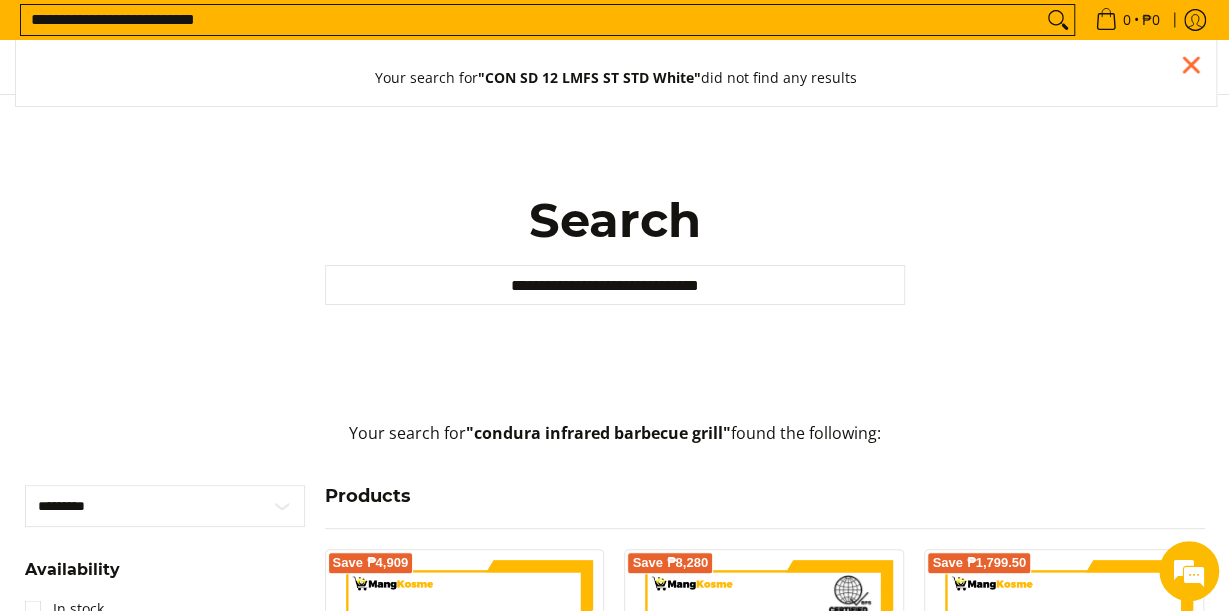 drag, startPoint x: 309, startPoint y: 11, endPoint x: 67, endPoint y: 1, distance: 242.20653 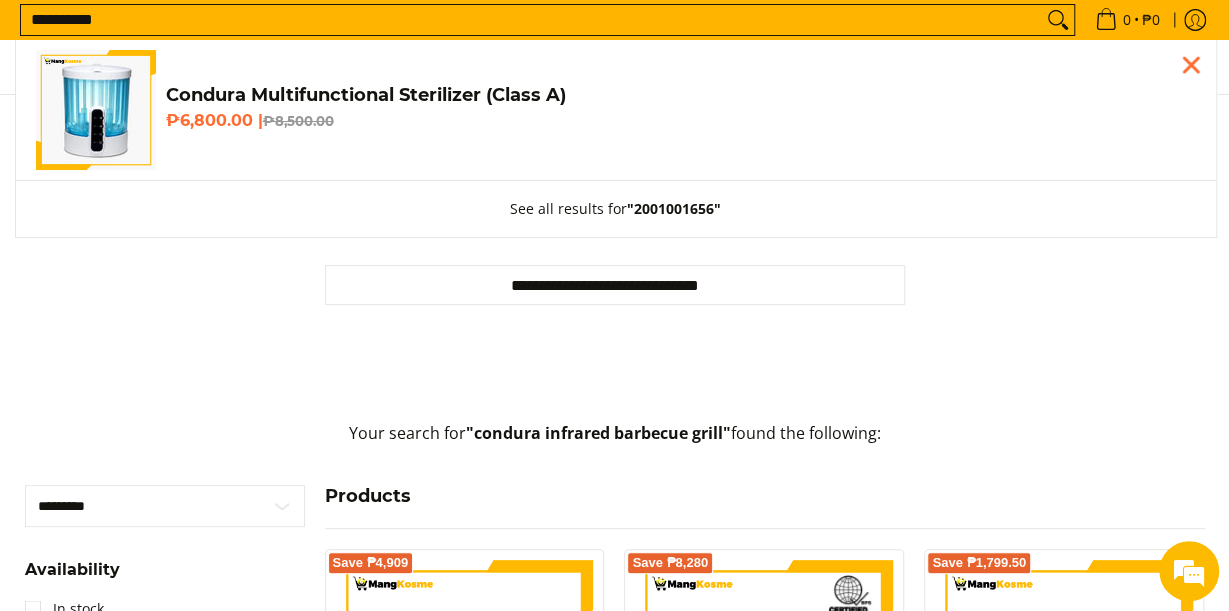 type on "**********" 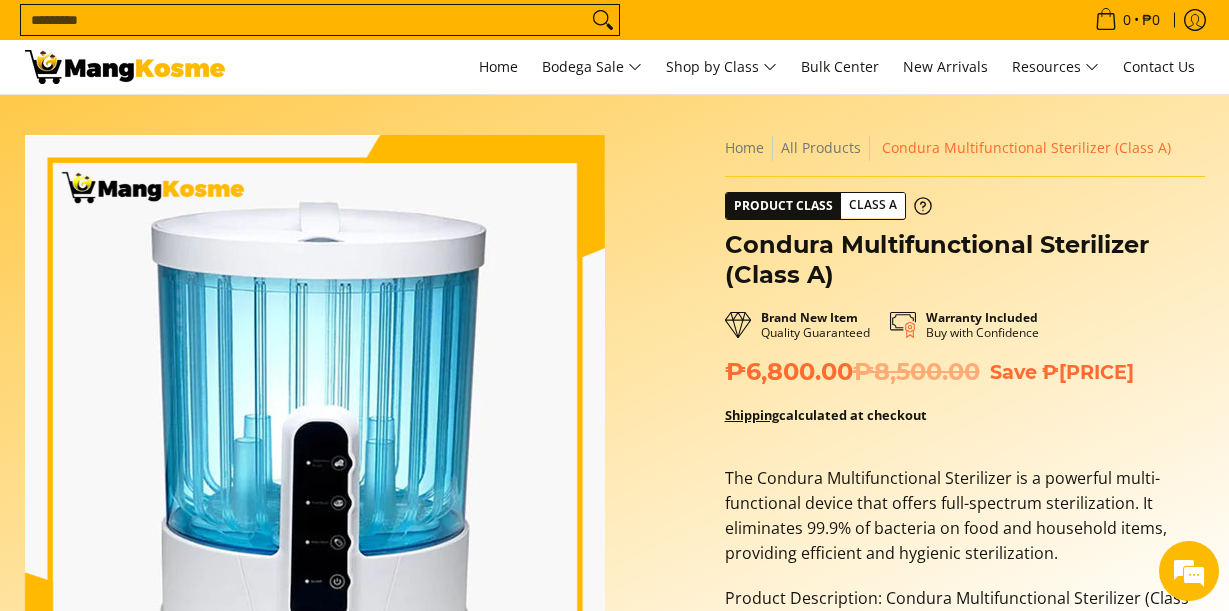 scroll, scrollTop: 0, scrollLeft: 0, axis: both 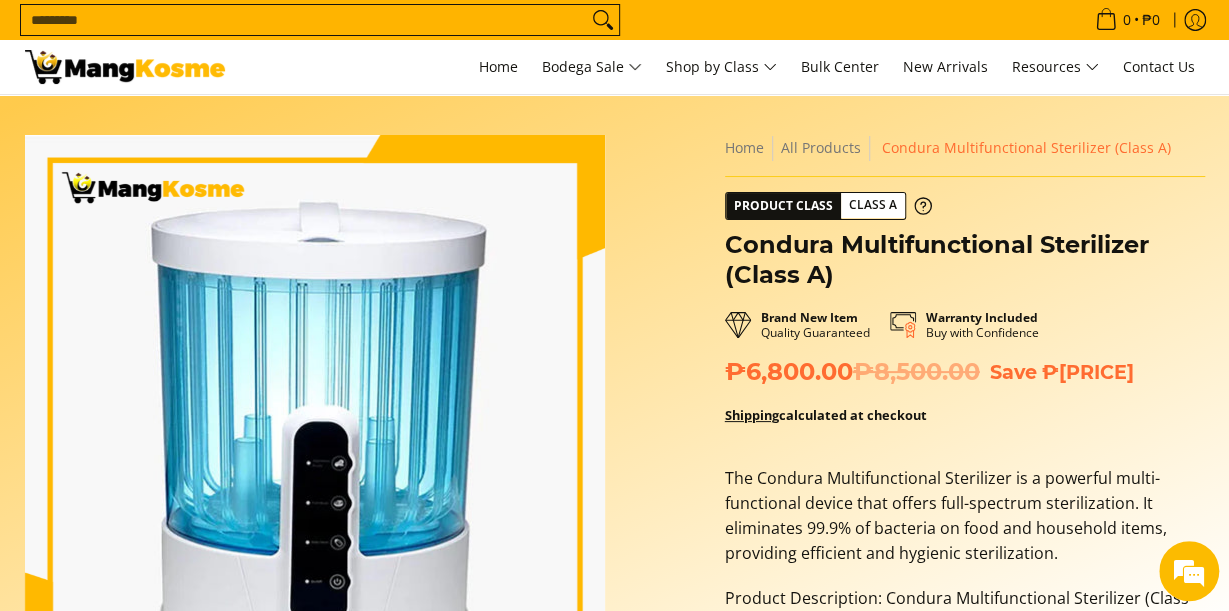 click on "Search..." at bounding box center (304, 20) 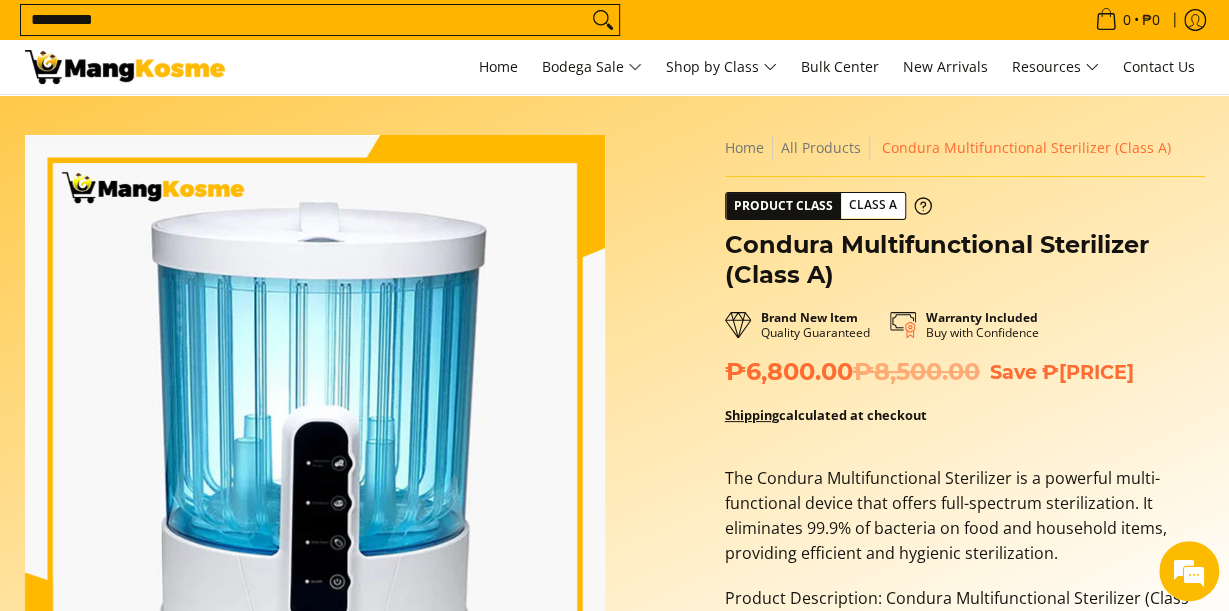 scroll, scrollTop: 0, scrollLeft: 0, axis: both 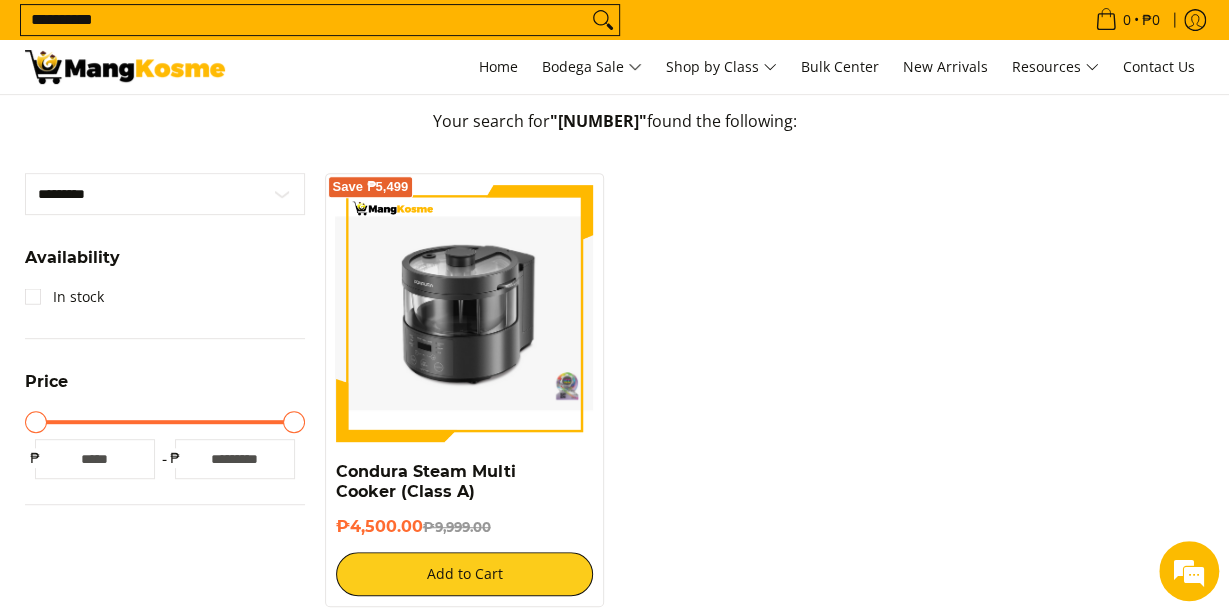 click at bounding box center [465, 313] 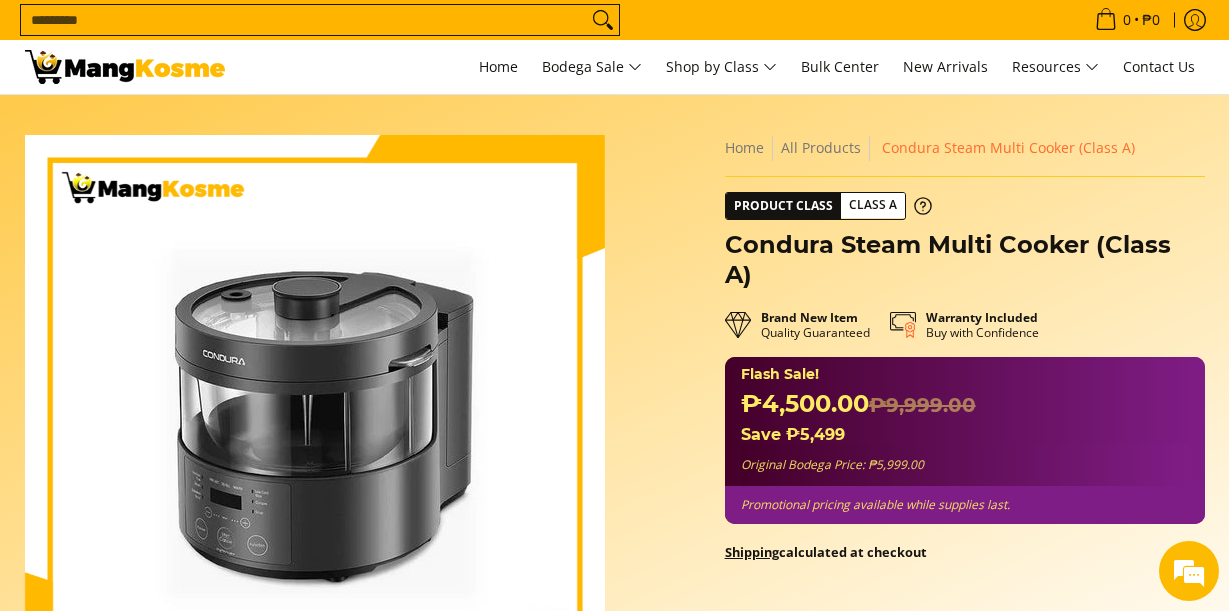 scroll, scrollTop: 0, scrollLeft: 0, axis: both 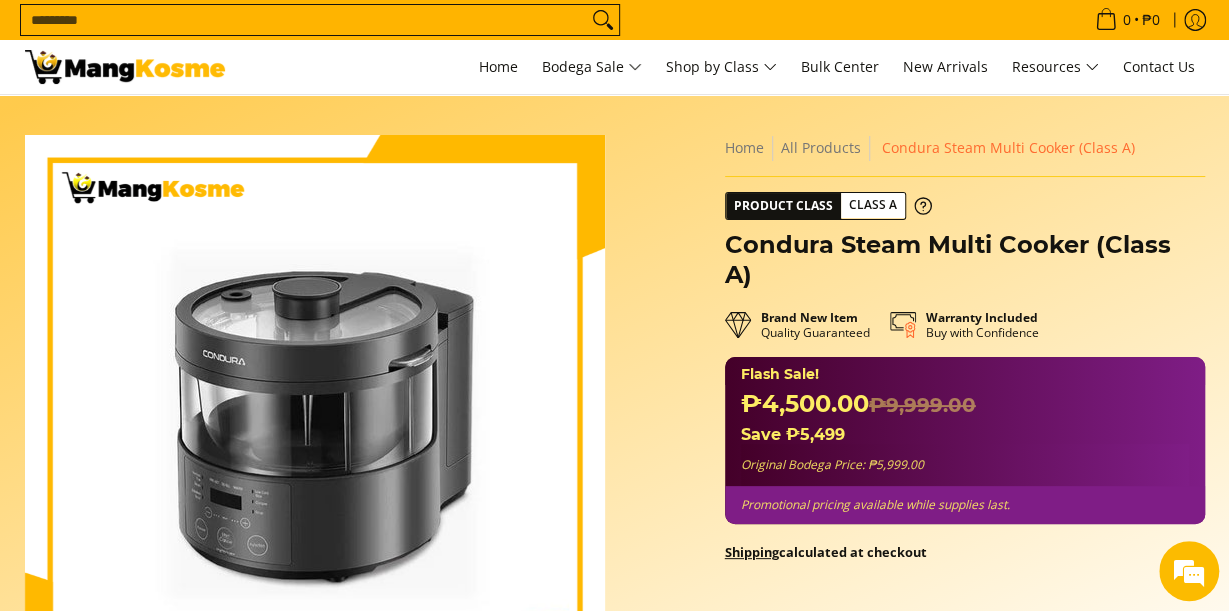 click on "Search..." at bounding box center (304, 20) 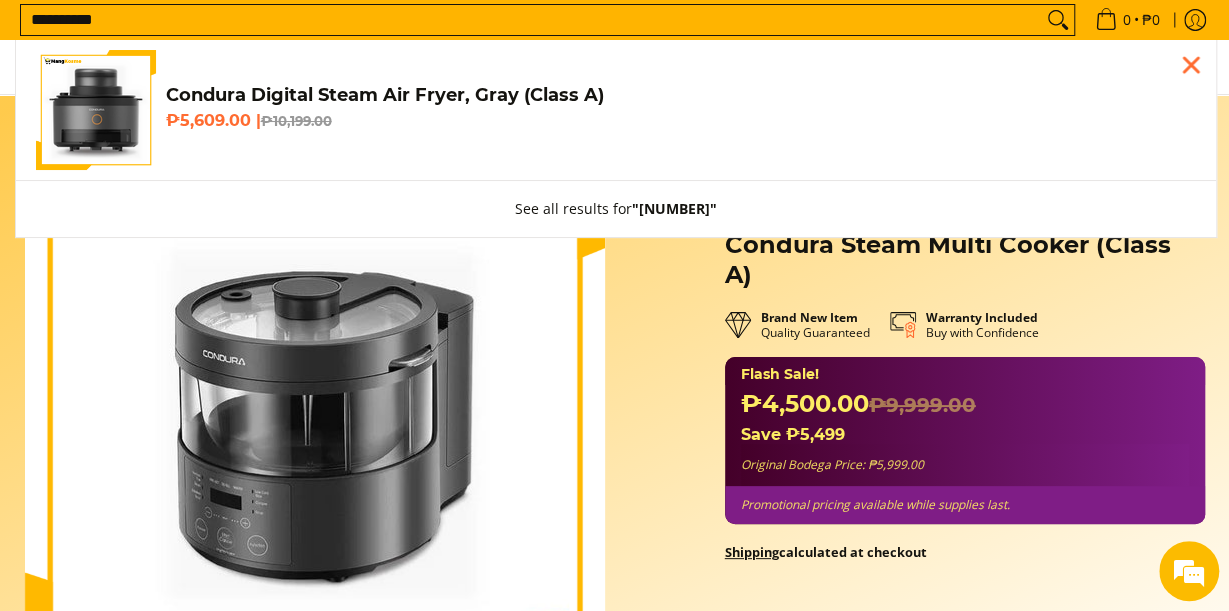 type on "**********" 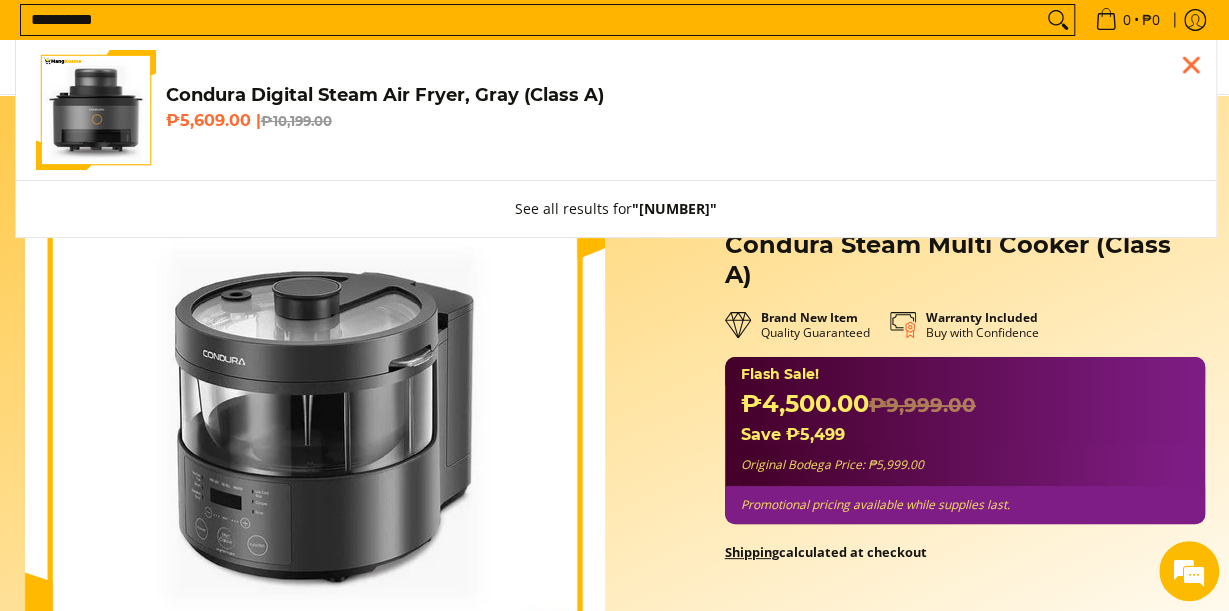 click at bounding box center (1058, 20) 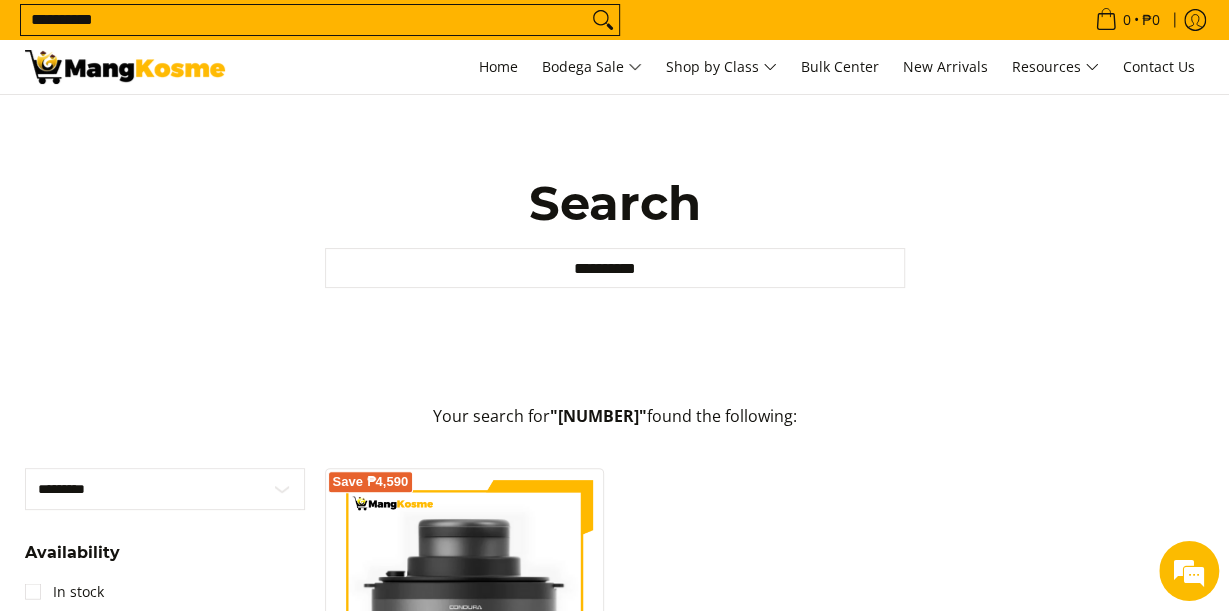 scroll, scrollTop: 208, scrollLeft: 0, axis: vertical 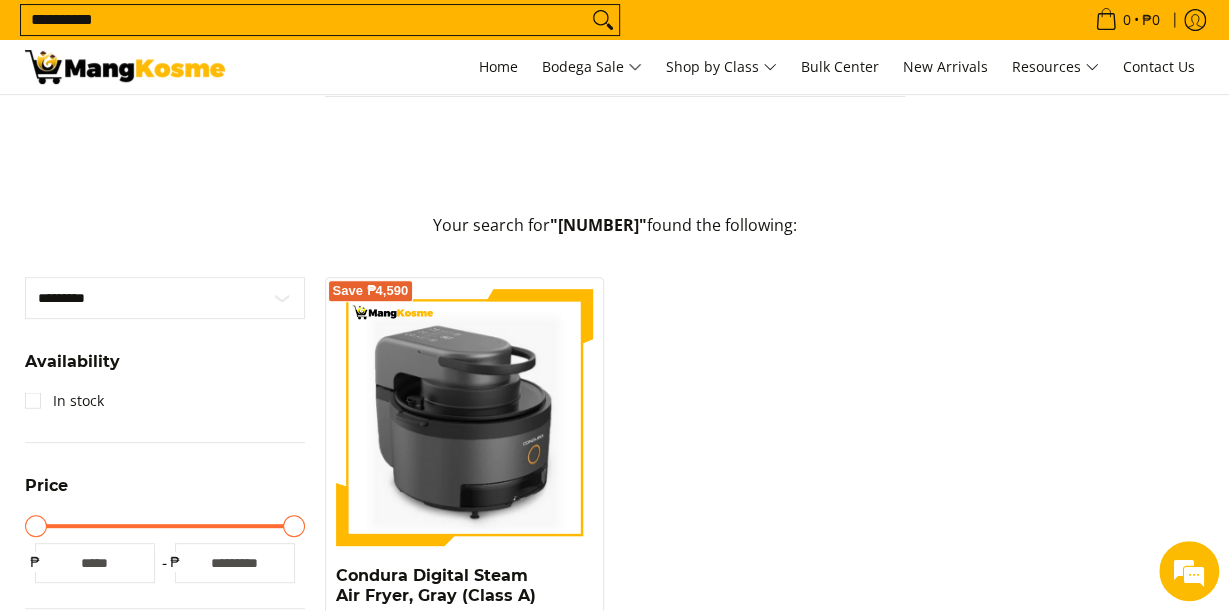 click at bounding box center (465, 417) 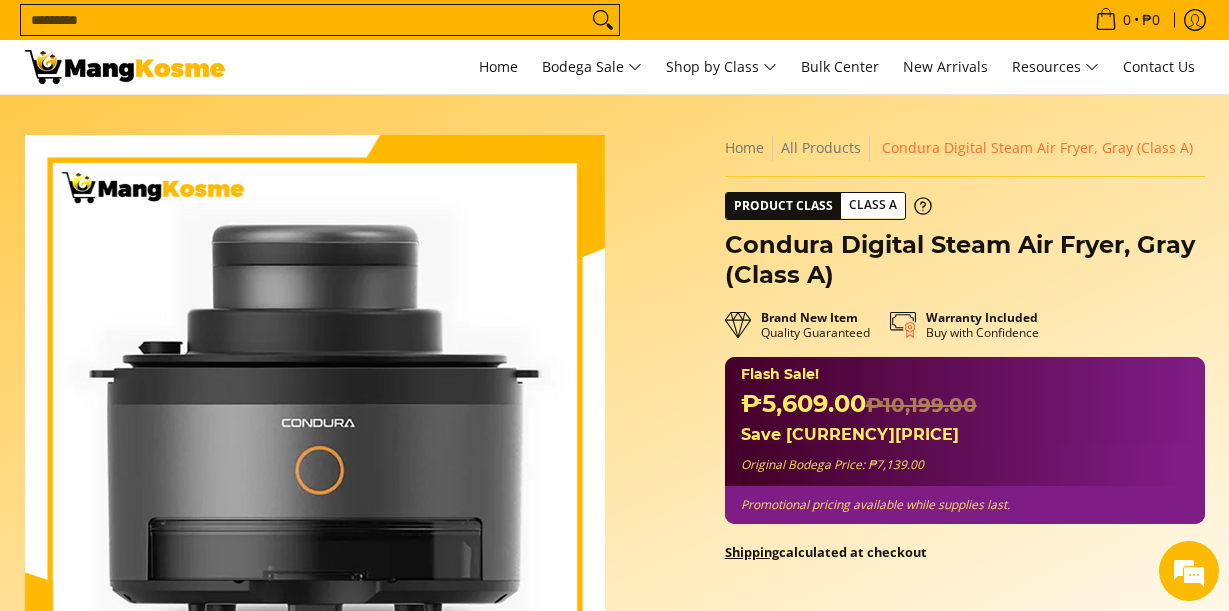 scroll, scrollTop: 0, scrollLeft: 0, axis: both 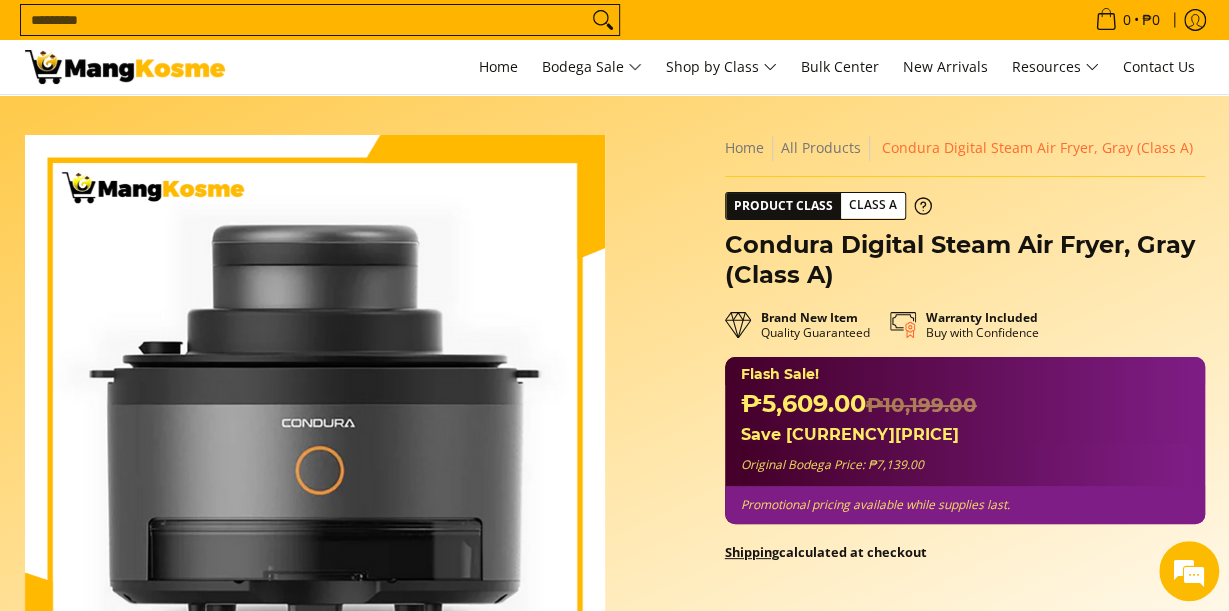 click on "Search..." at bounding box center (304, 20) 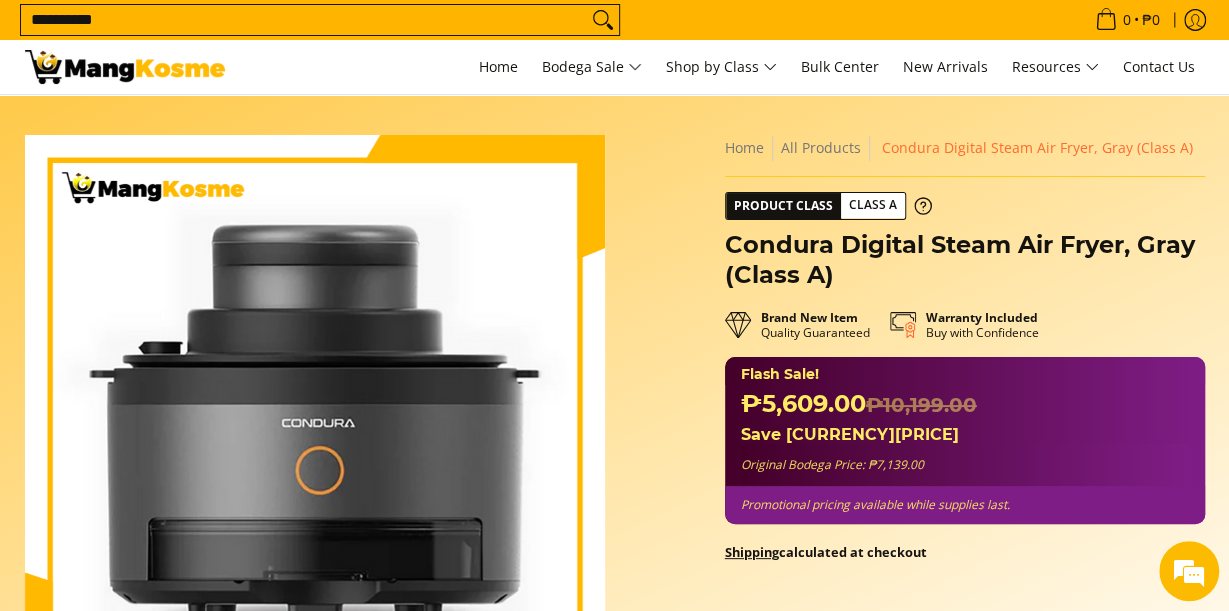 click on "**********" at bounding box center [304, 20] 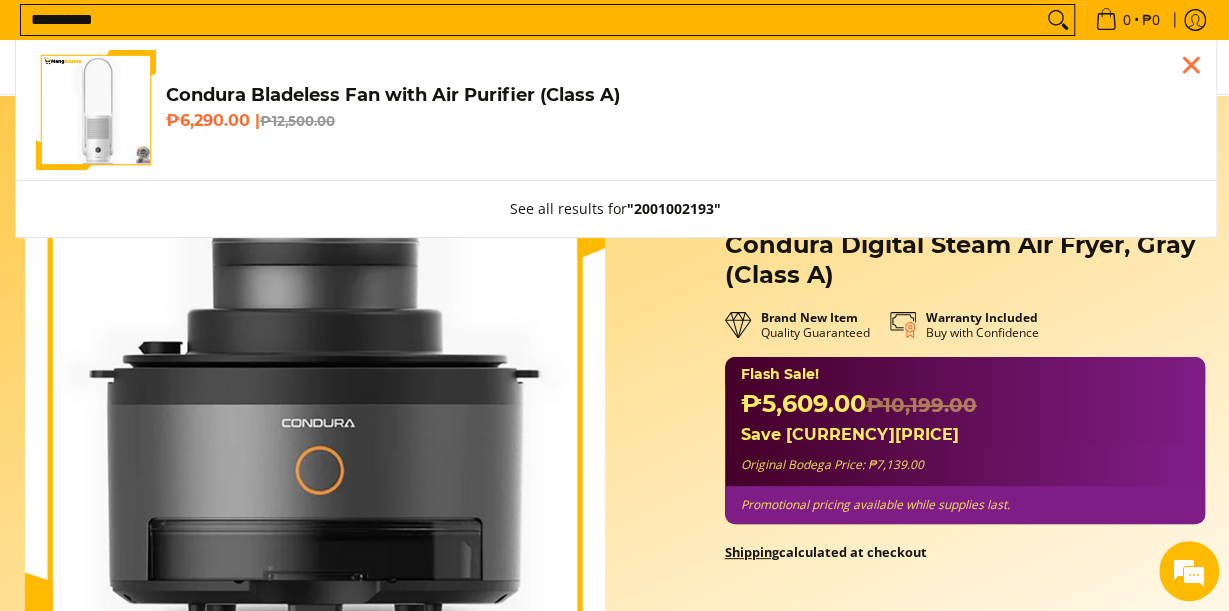 type on "**********" 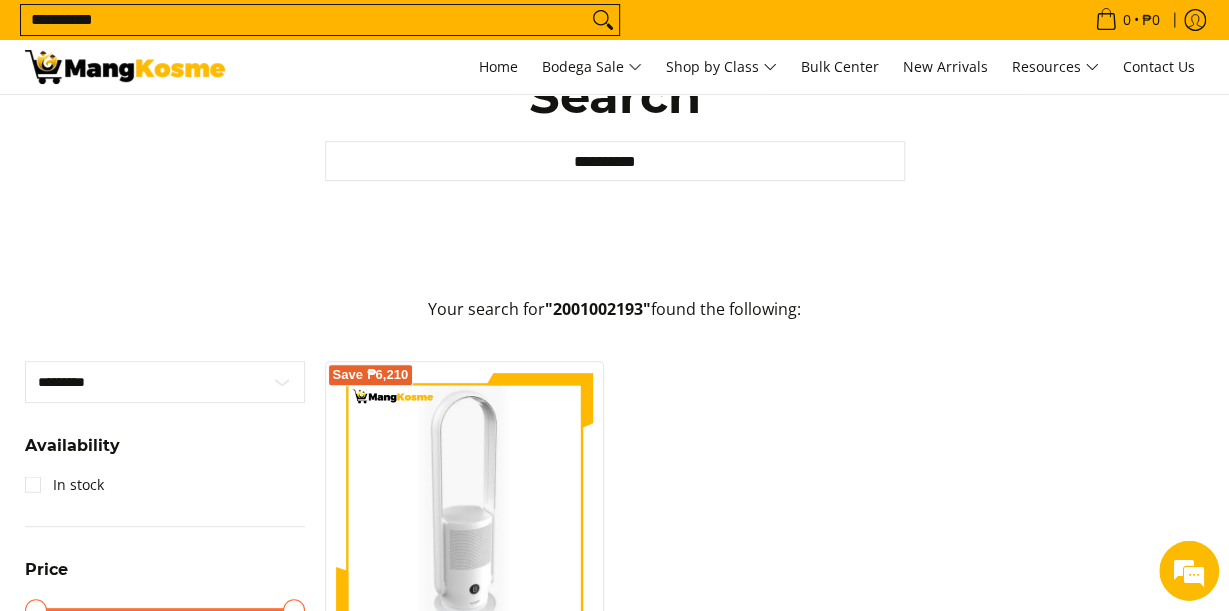 scroll, scrollTop: 208, scrollLeft: 0, axis: vertical 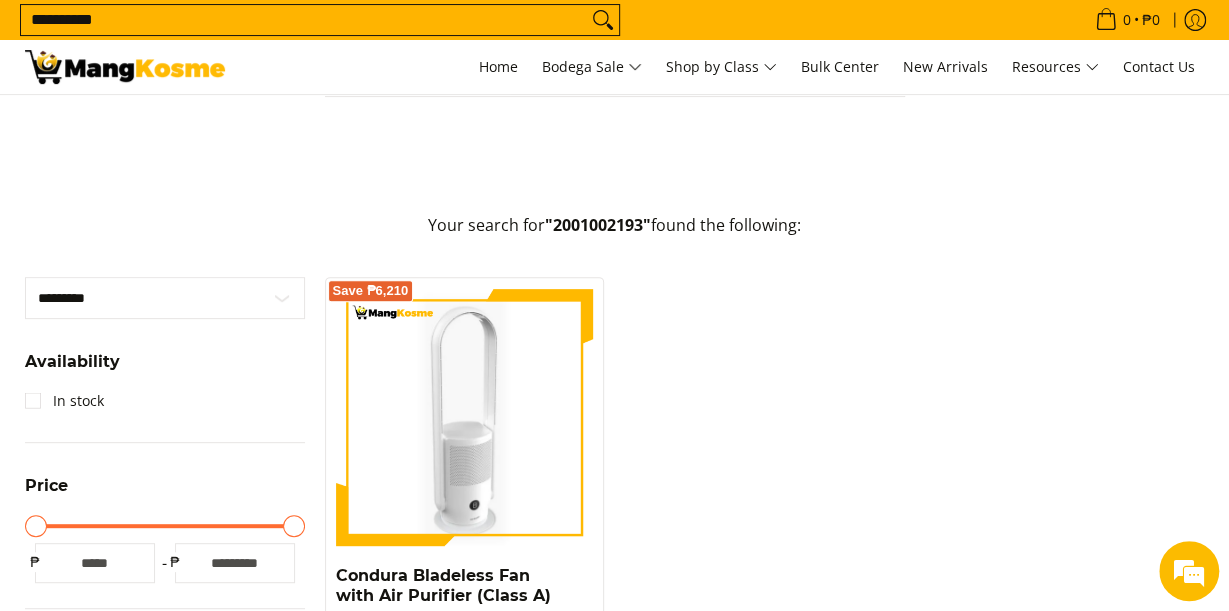 click at bounding box center [465, 417] 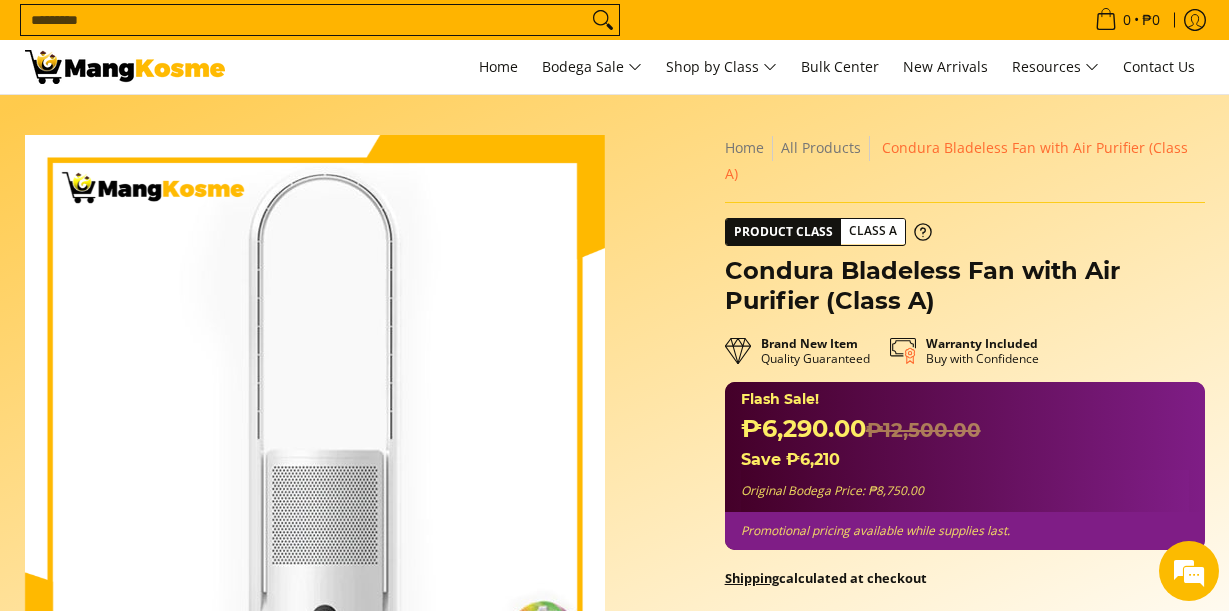 scroll, scrollTop: 0, scrollLeft: 0, axis: both 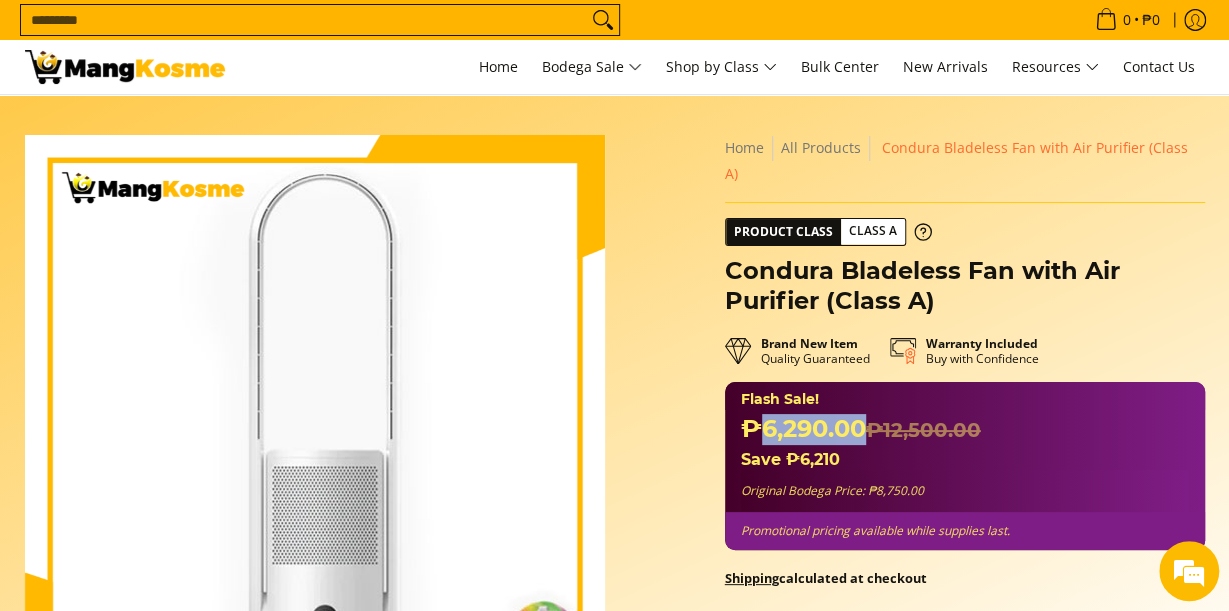 click on "₱6,290.00  ₱12,500.00" at bounding box center (861, 429) 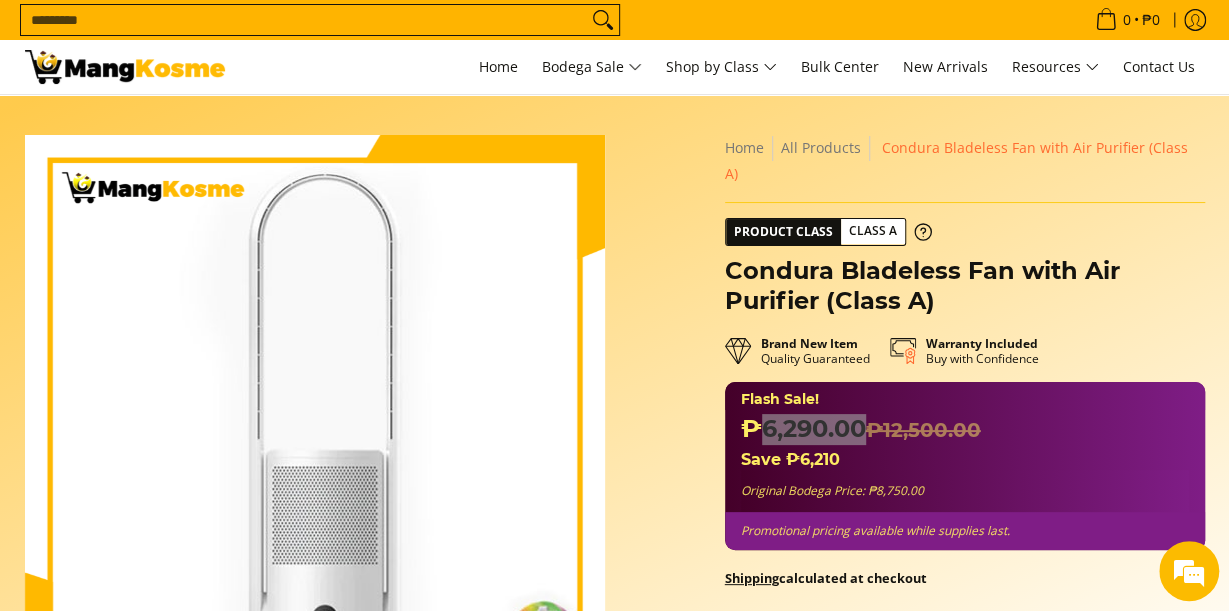 scroll, scrollTop: 0, scrollLeft: 0, axis: both 